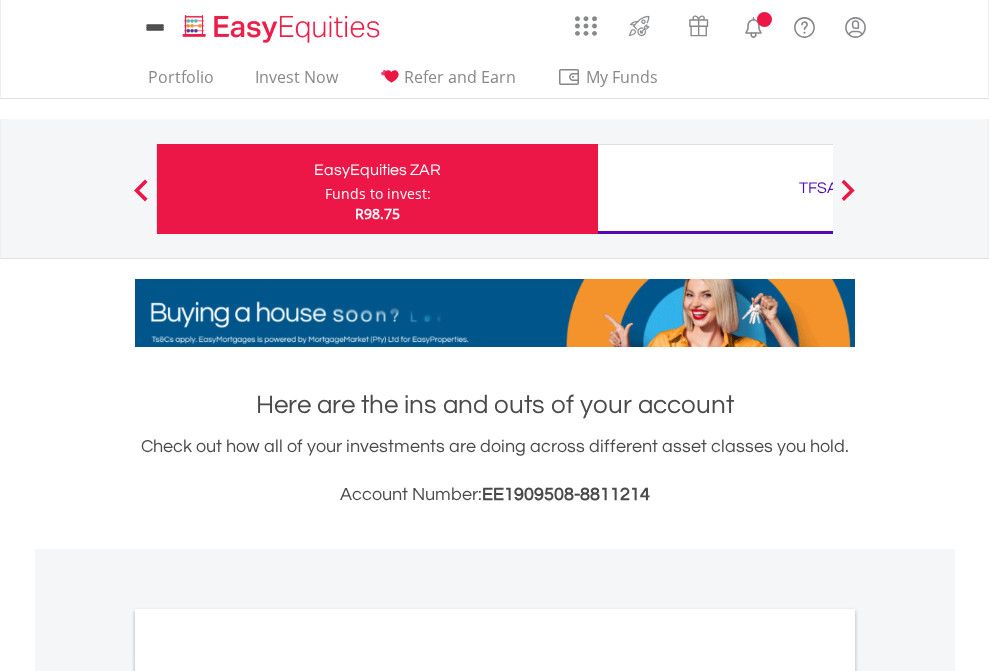 scroll, scrollTop: 0, scrollLeft: 0, axis: both 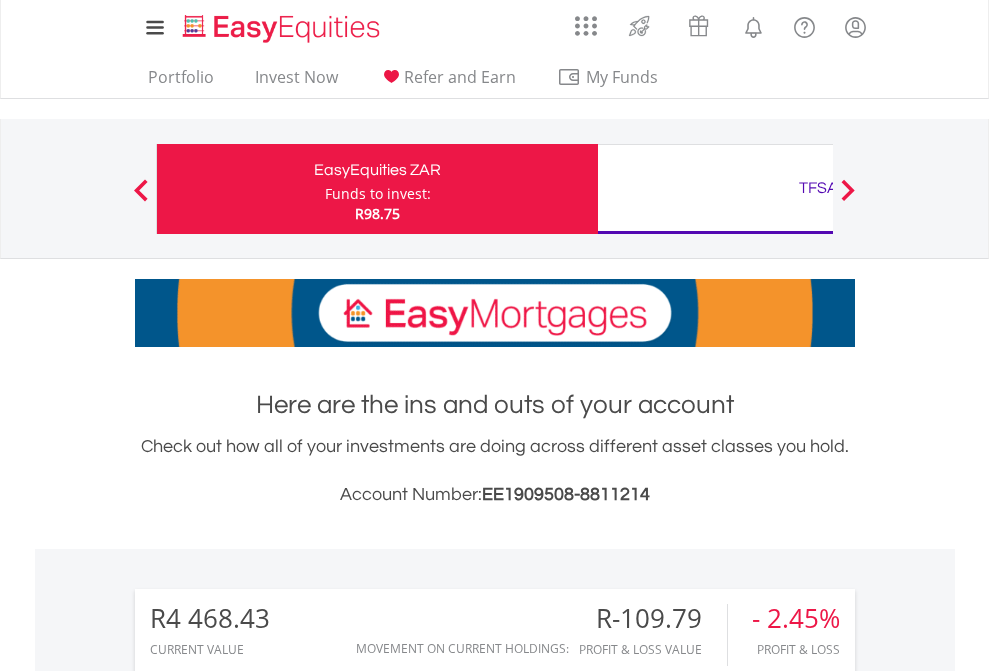 click on "Funds to invest:" at bounding box center [378, 194] 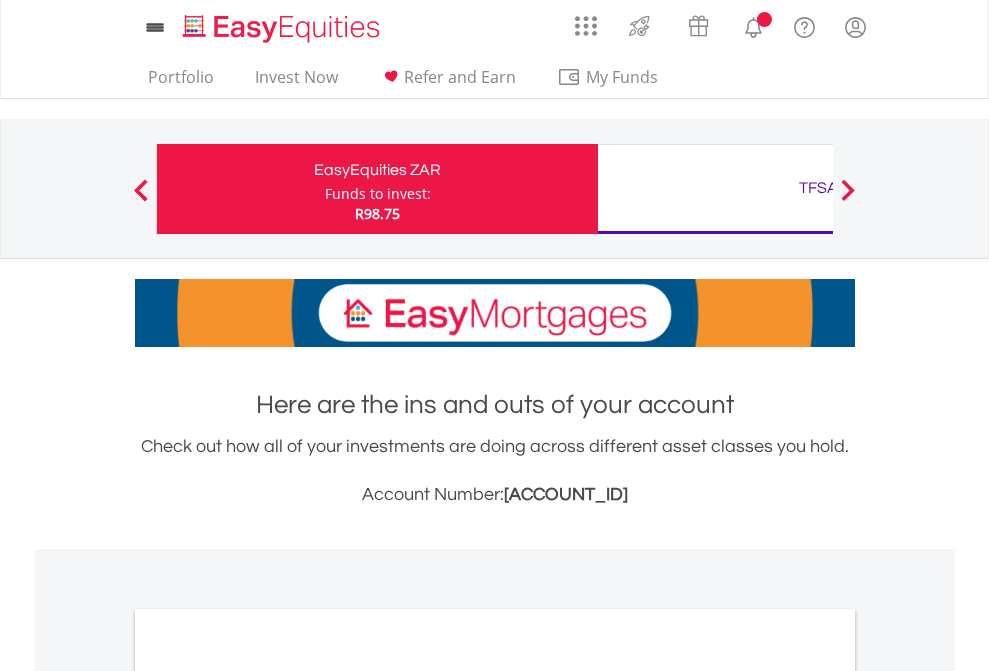 scroll, scrollTop: 0, scrollLeft: 0, axis: both 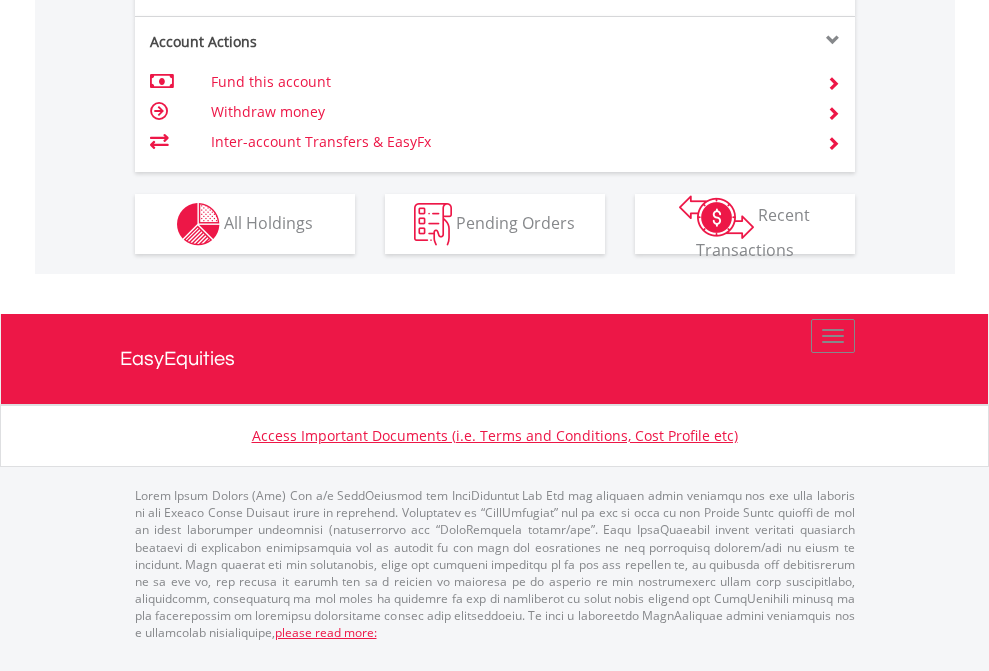 click on "Investment types" at bounding box center [706, -337] 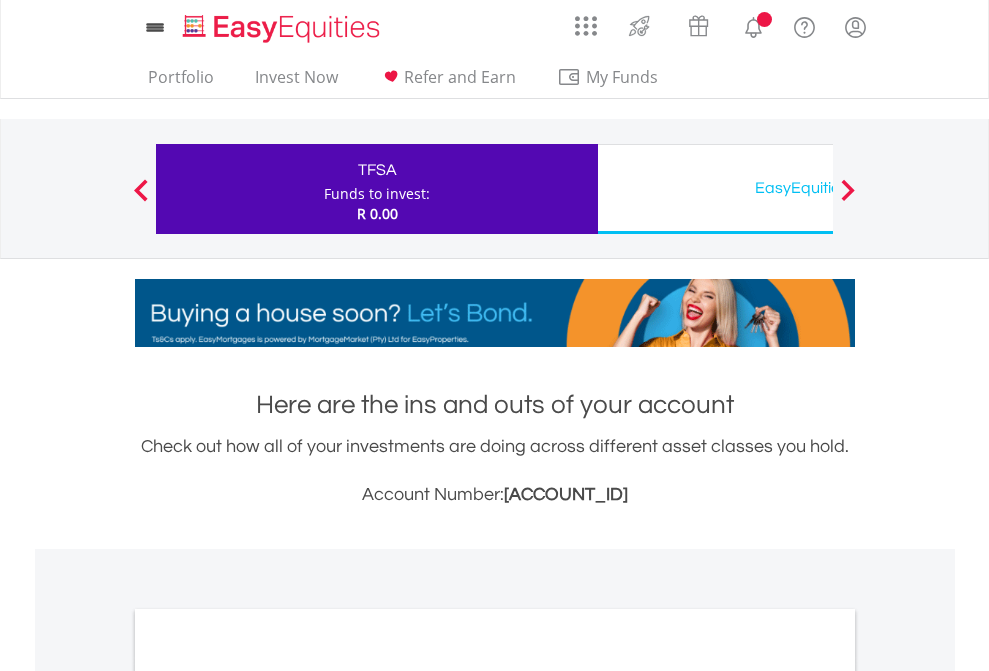 scroll, scrollTop: 0, scrollLeft: 0, axis: both 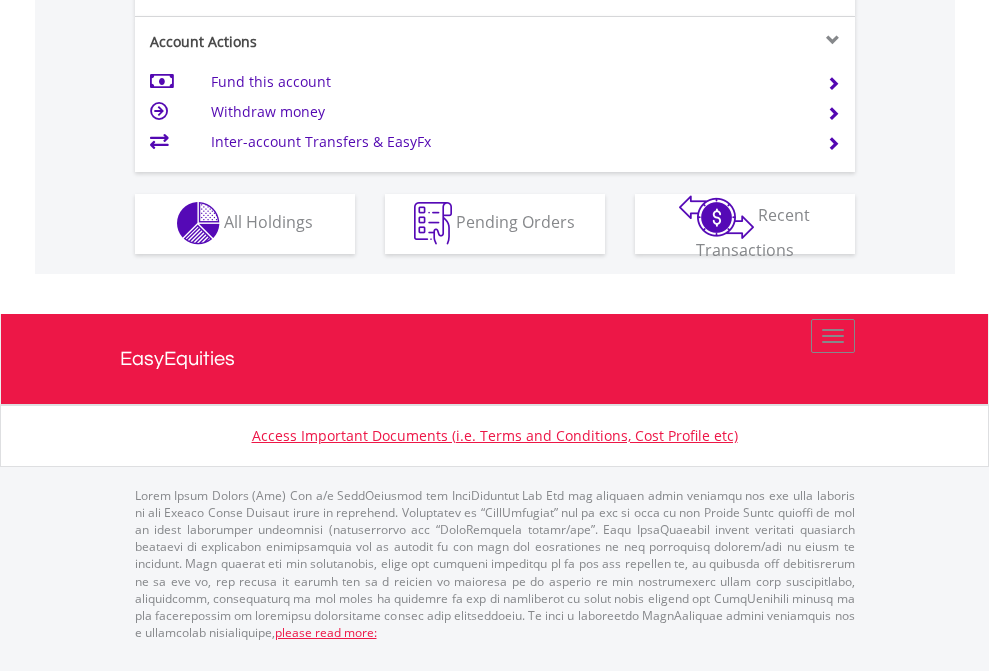click on "Investment types" at bounding box center (706, -353) 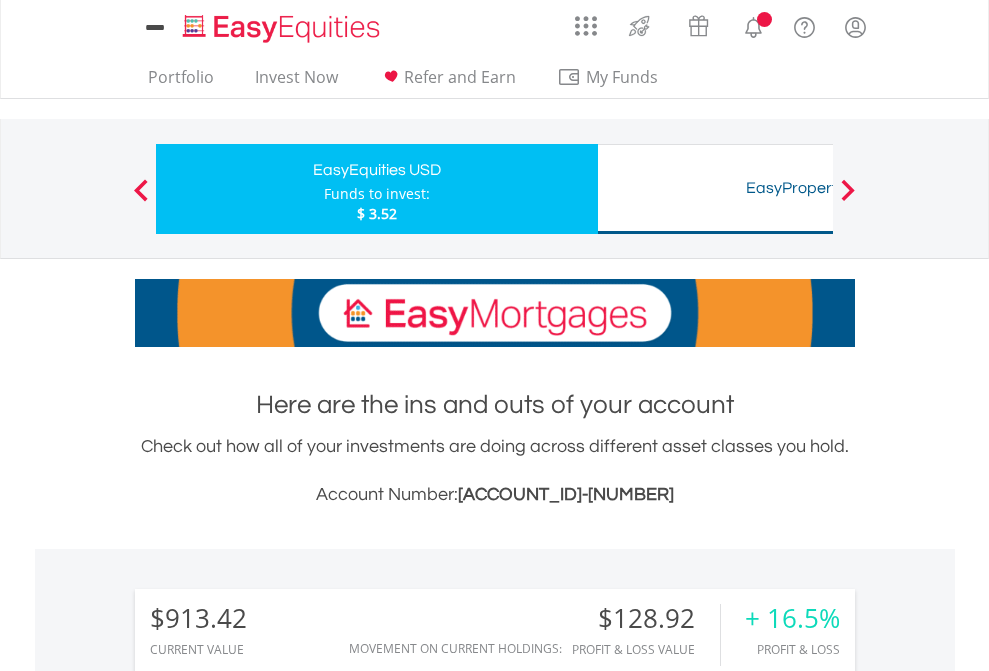 scroll, scrollTop: 0, scrollLeft: 0, axis: both 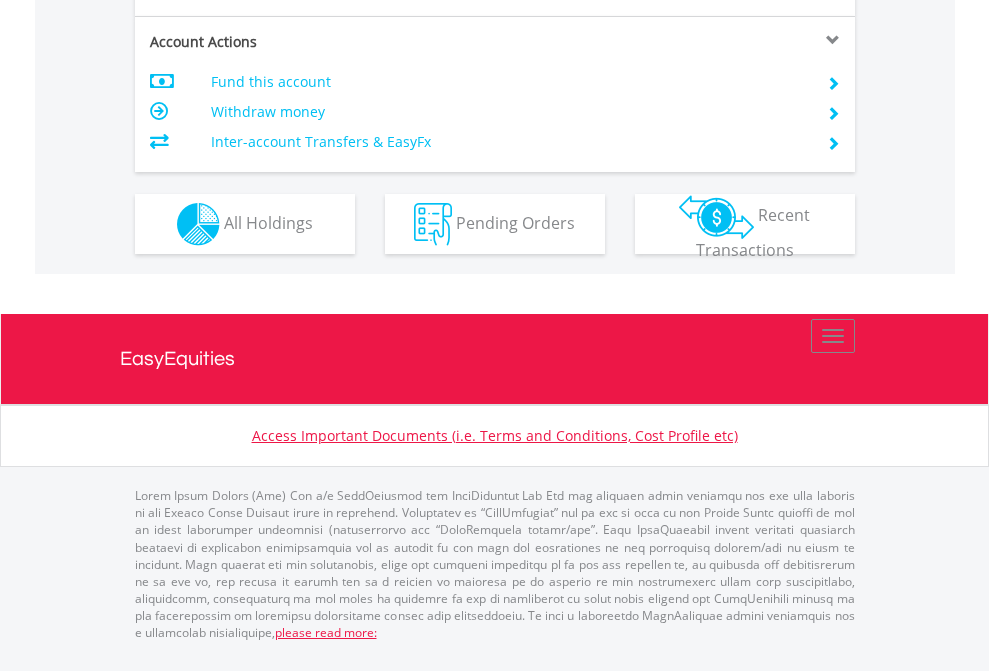 click on "Investment types" at bounding box center [706, -337] 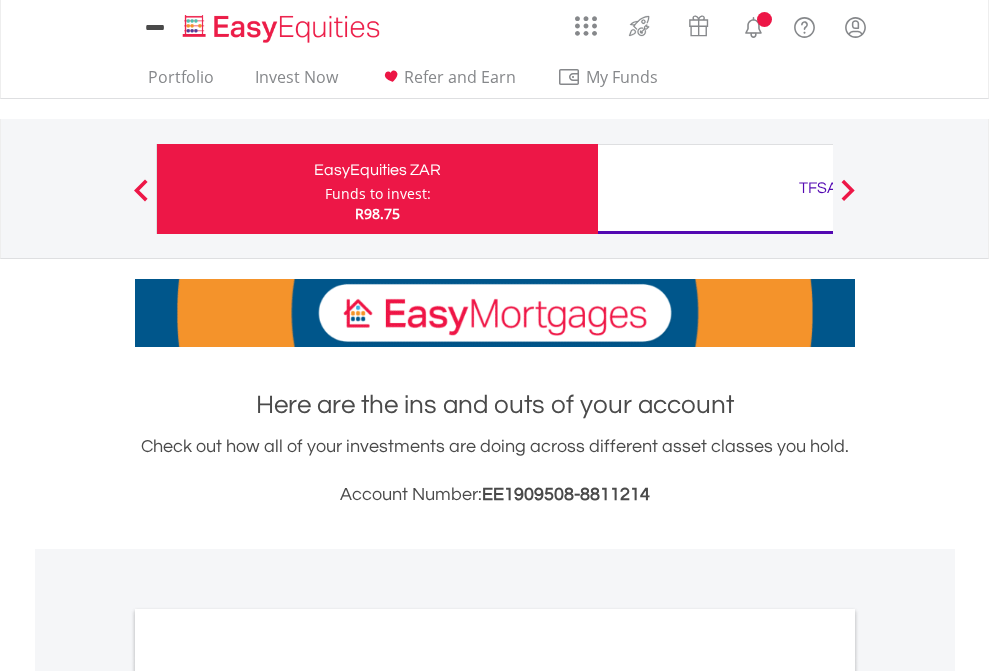 scroll, scrollTop: 0, scrollLeft: 0, axis: both 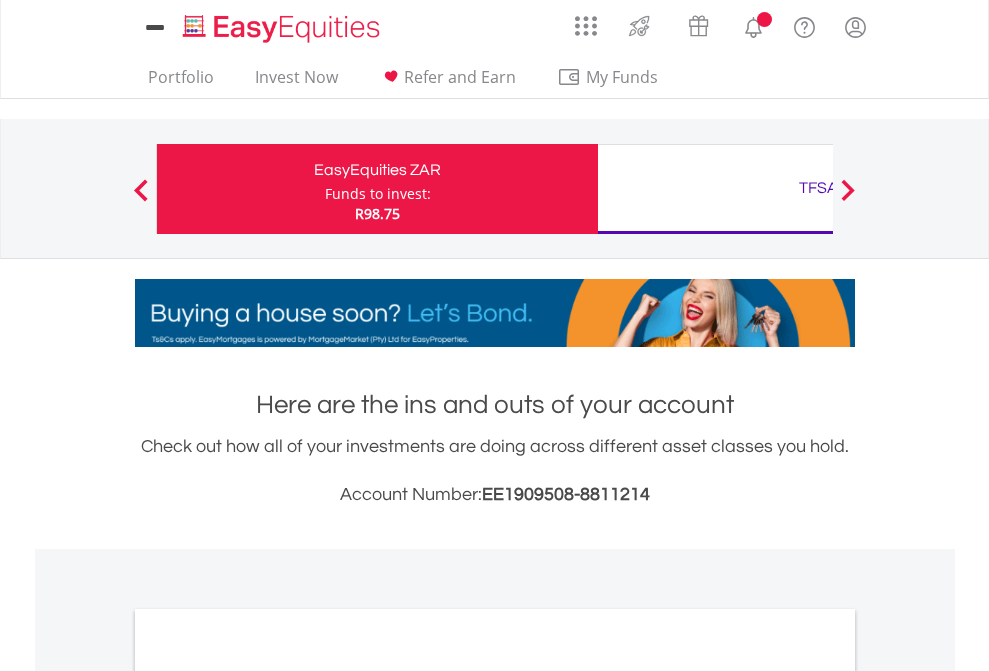 click on "All Holdings" at bounding box center [268, 1096] 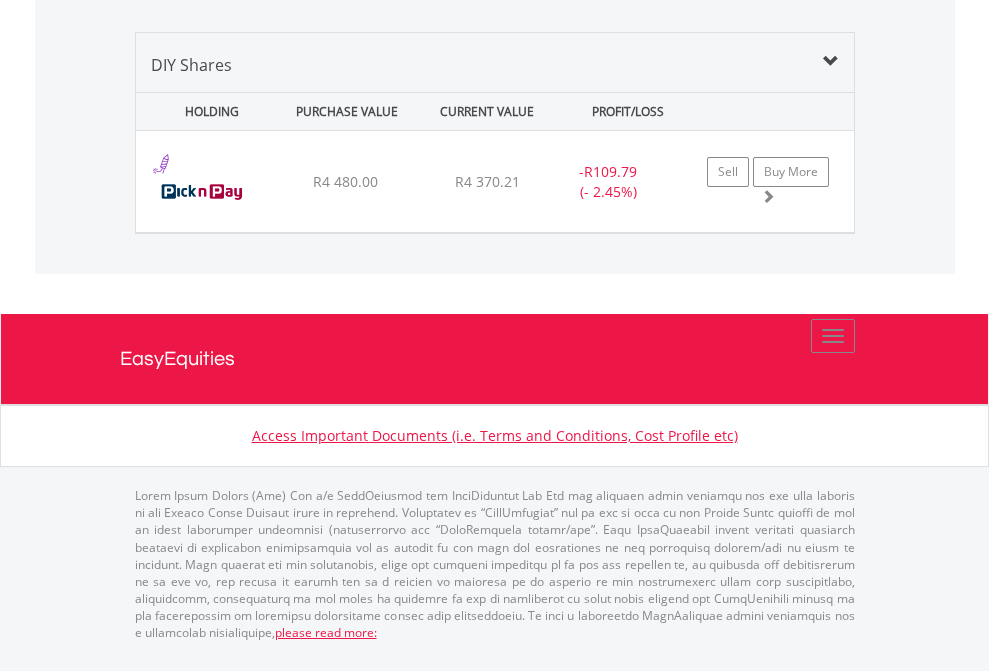 scroll, scrollTop: 2305, scrollLeft: 0, axis: vertical 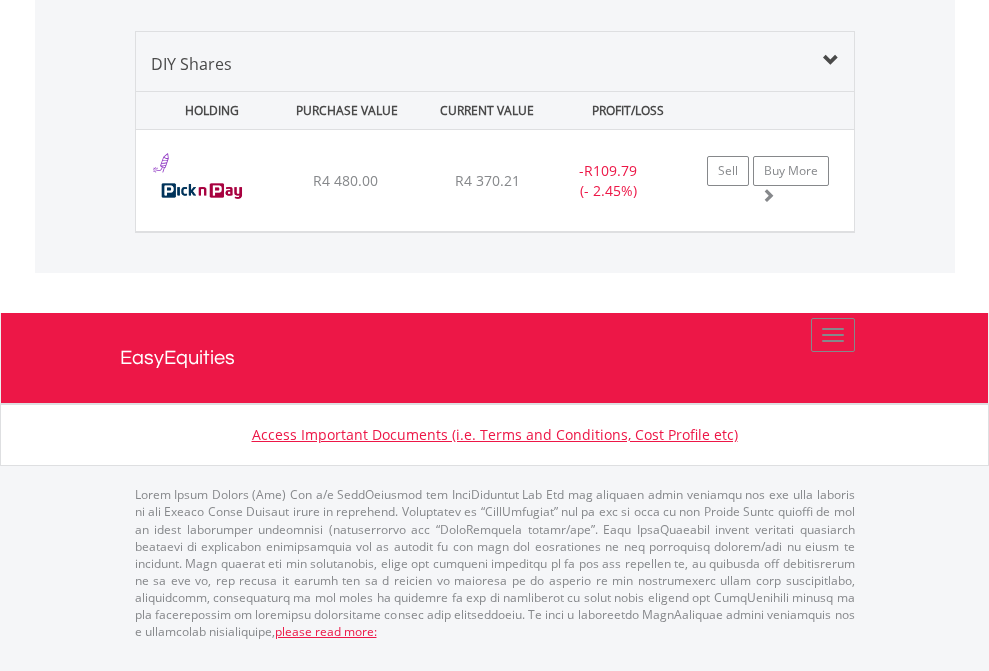 click on "TFSA" at bounding box center (818, -1419) 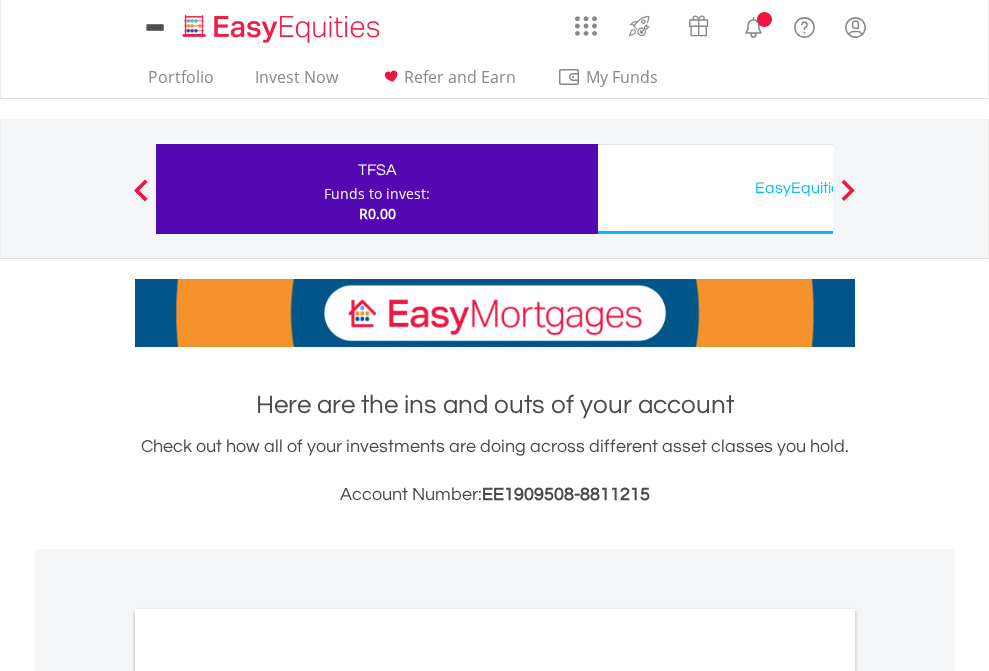 scroll, scrollTop: 1202, scrollLeft: 0, axis: vertical 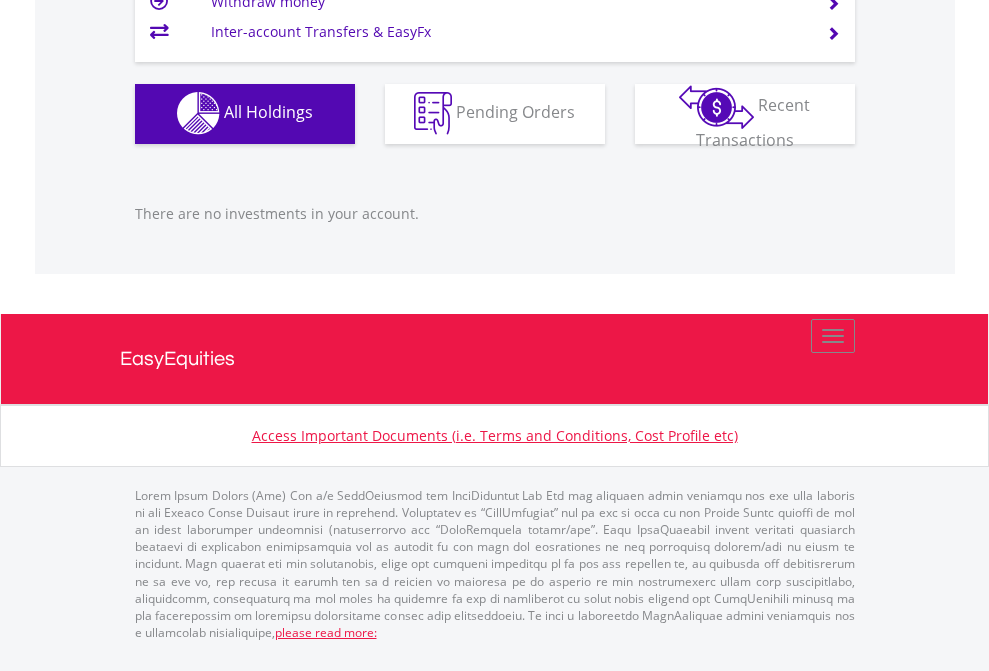 click on "EasyEquities USD" at bounding box center (818, -1142) 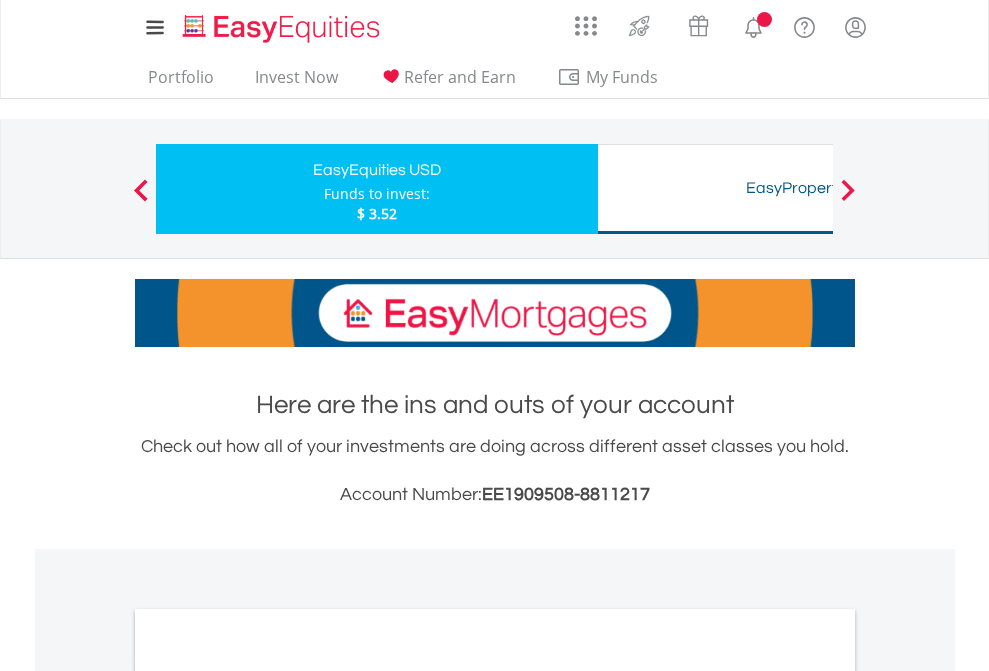 scroll, scrollTop: 0, scrollLeft: 0, axis: both 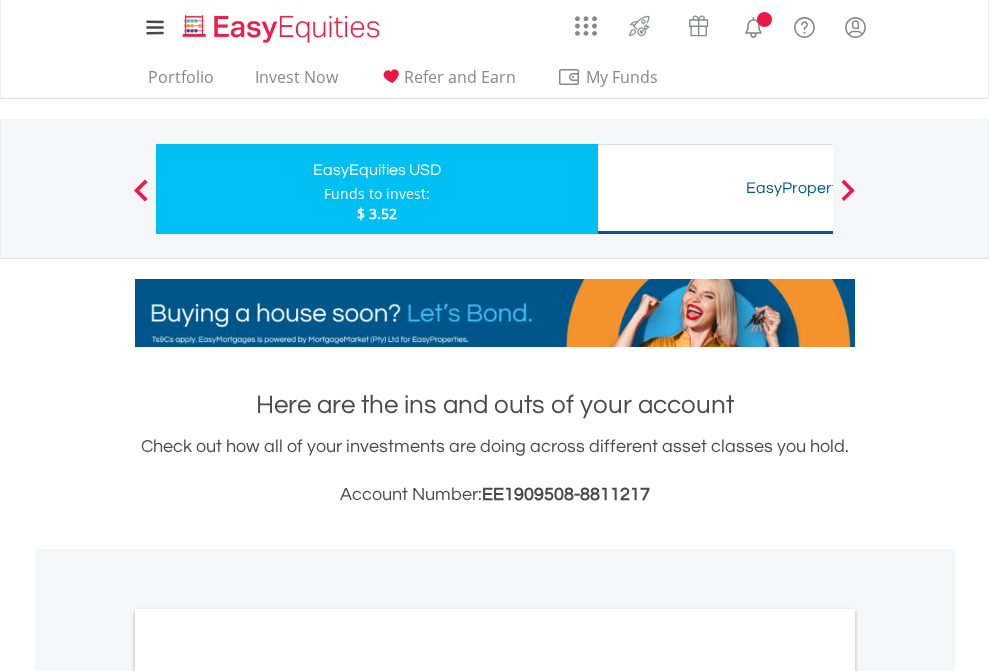 click on "All Holdings" at bounding box center (268, 1096) 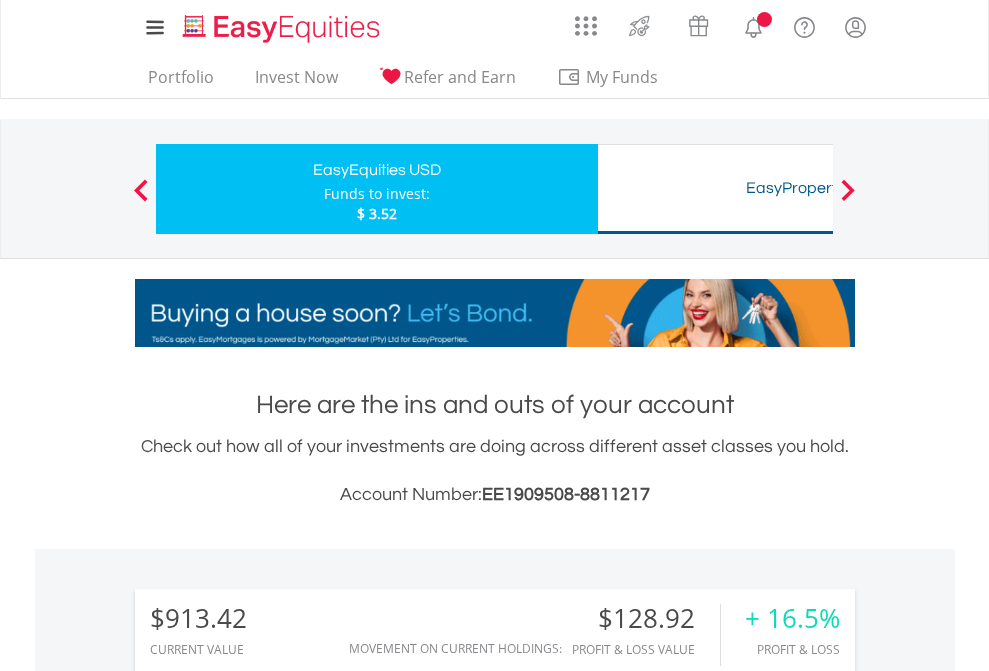 scroll, scrollTop: 1202, scrollLeft: 0, axis: vertical 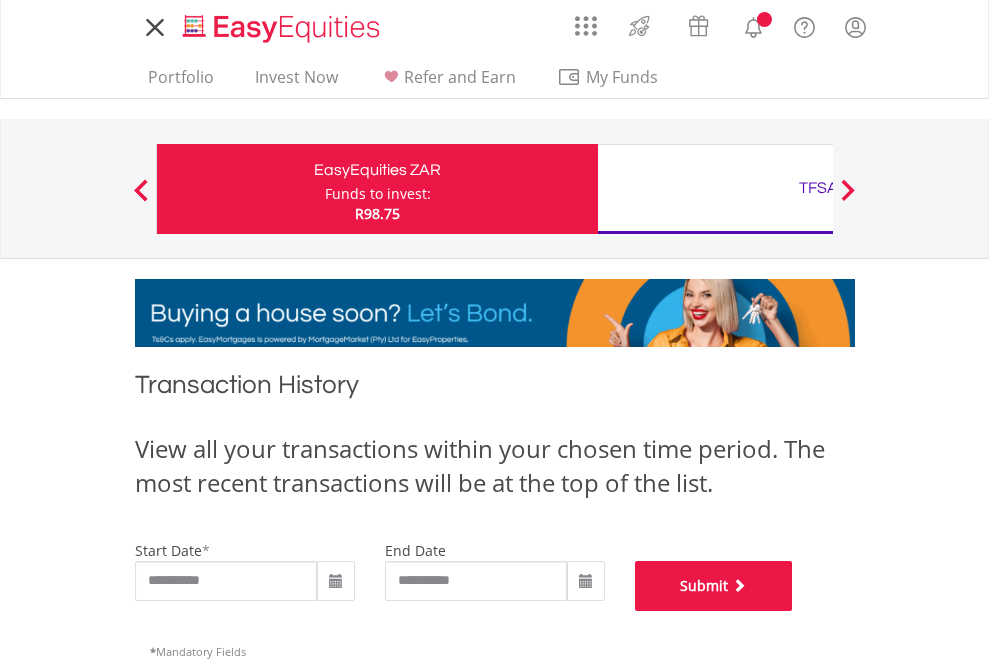 click on "Submit" at bounding box center (714, 586) 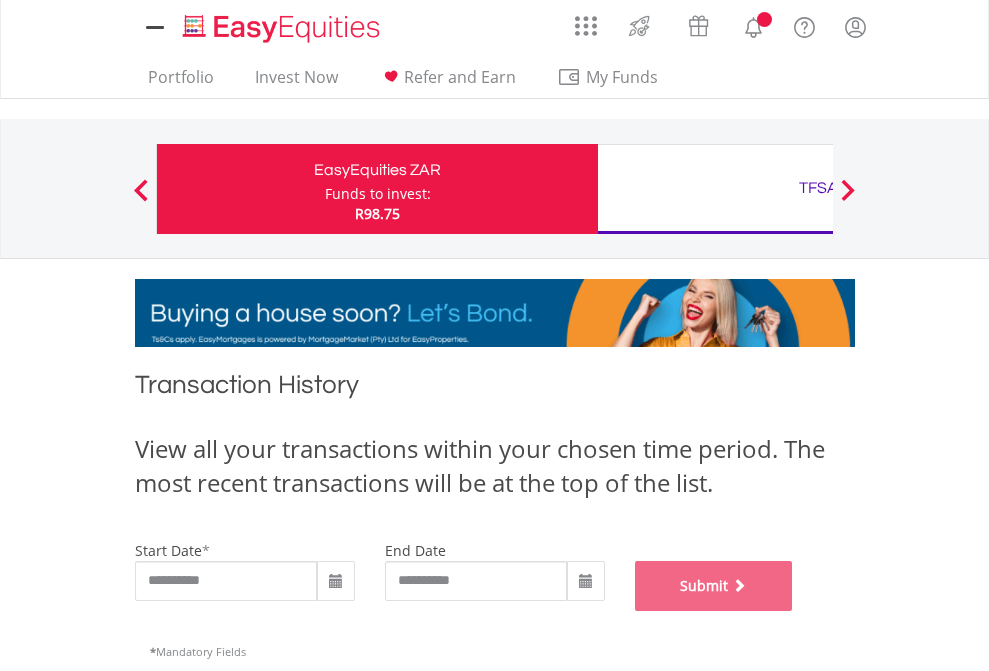scroll, scrollTop: 811, scrollLeft: 0, axis: vertical 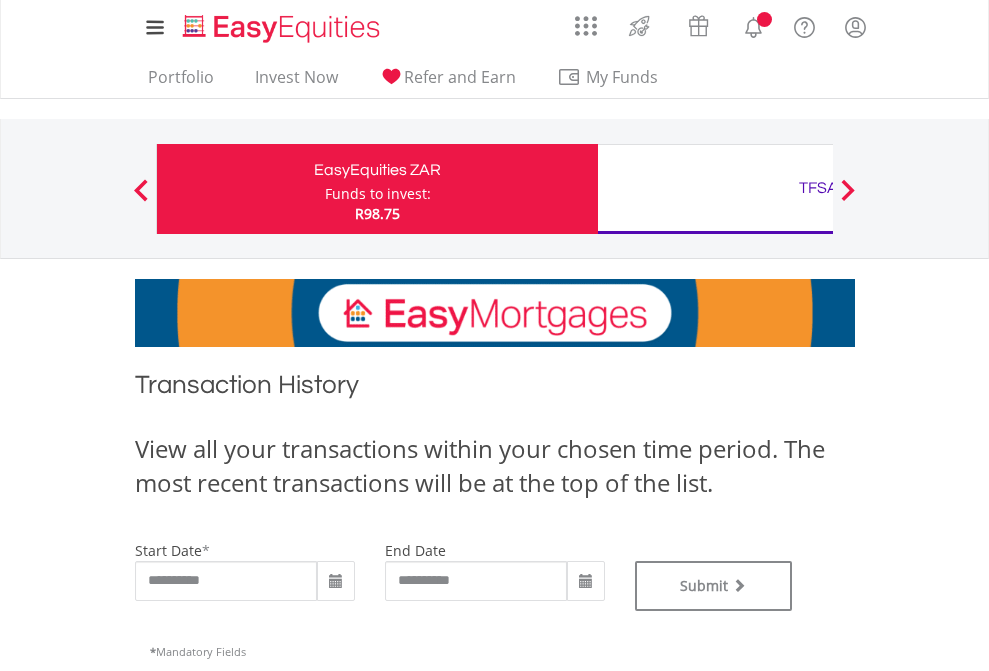 click on "TFSA" at bounding box center (818, 188) 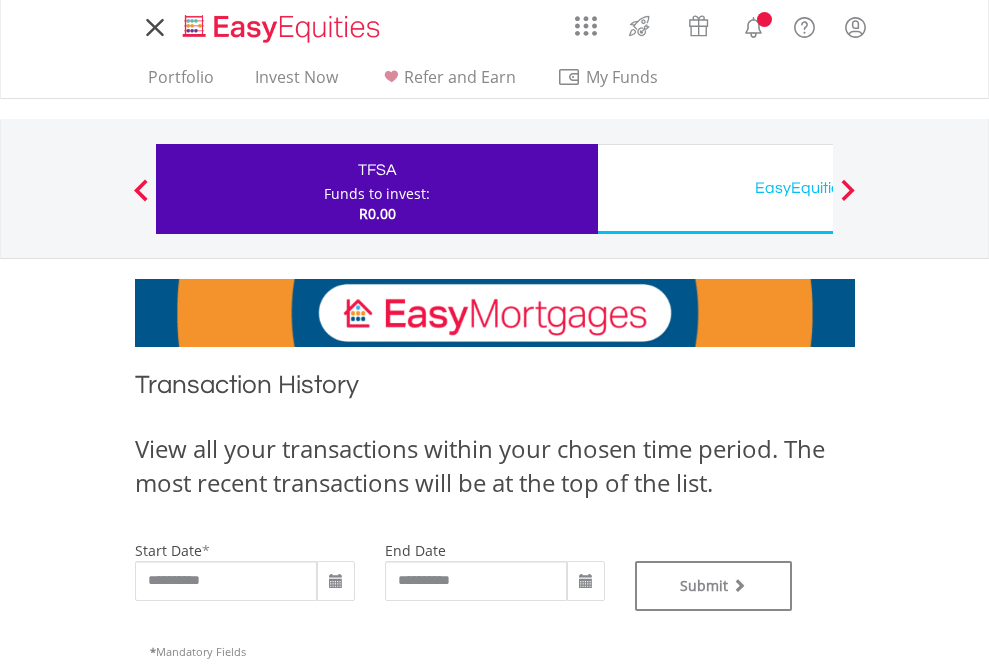 scroll, scrollTop: 0, scrollLeft: 0, axis: both 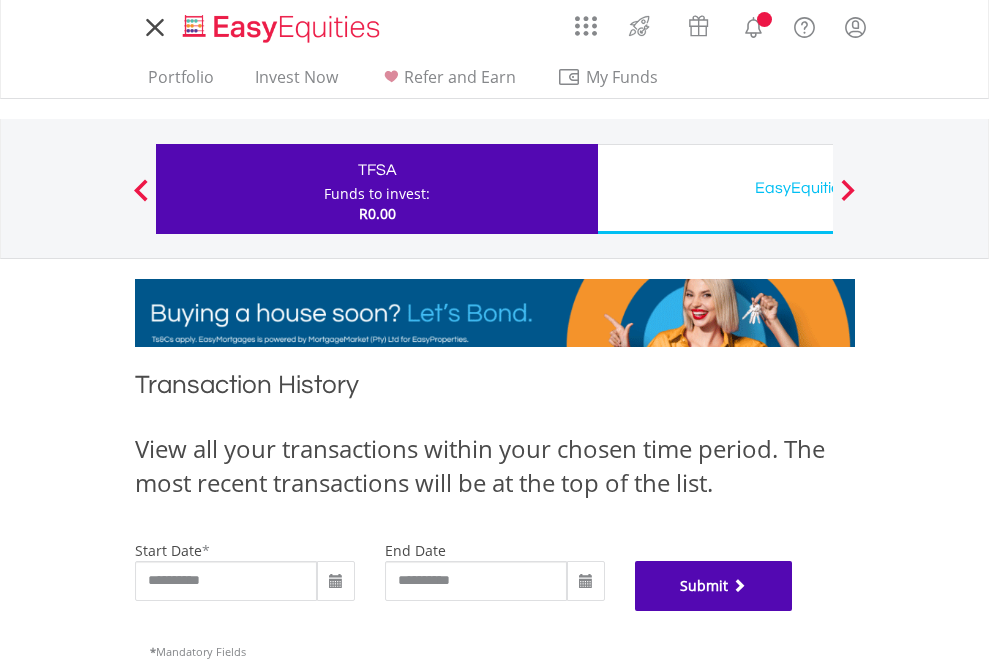 click on "Submit" at bounding box center (714, 586) 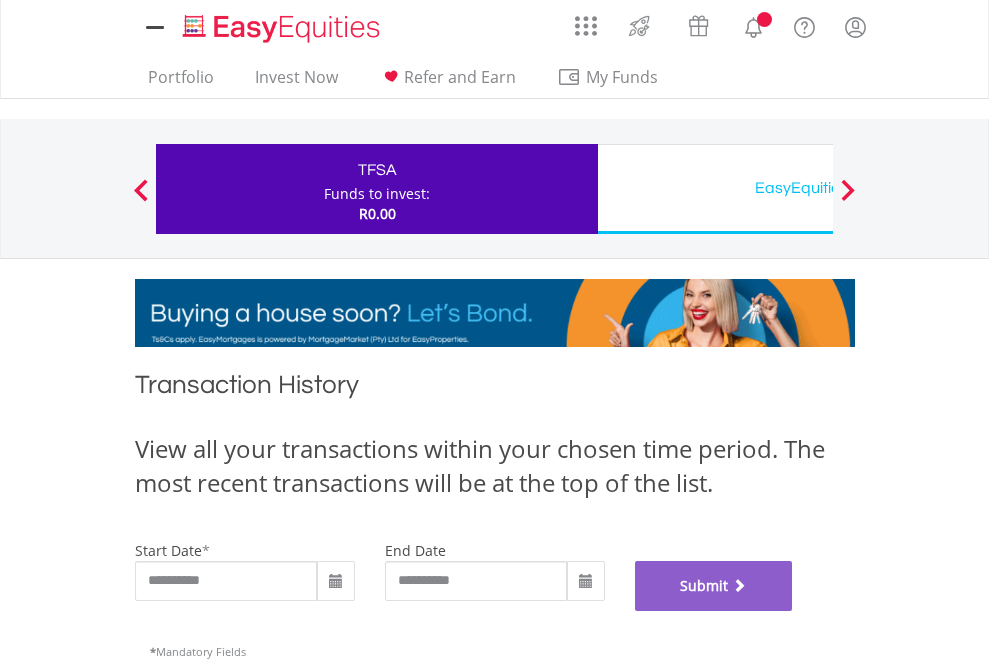 scroll, scrollTop: 811, scrollLeft: 0, axis: vertical 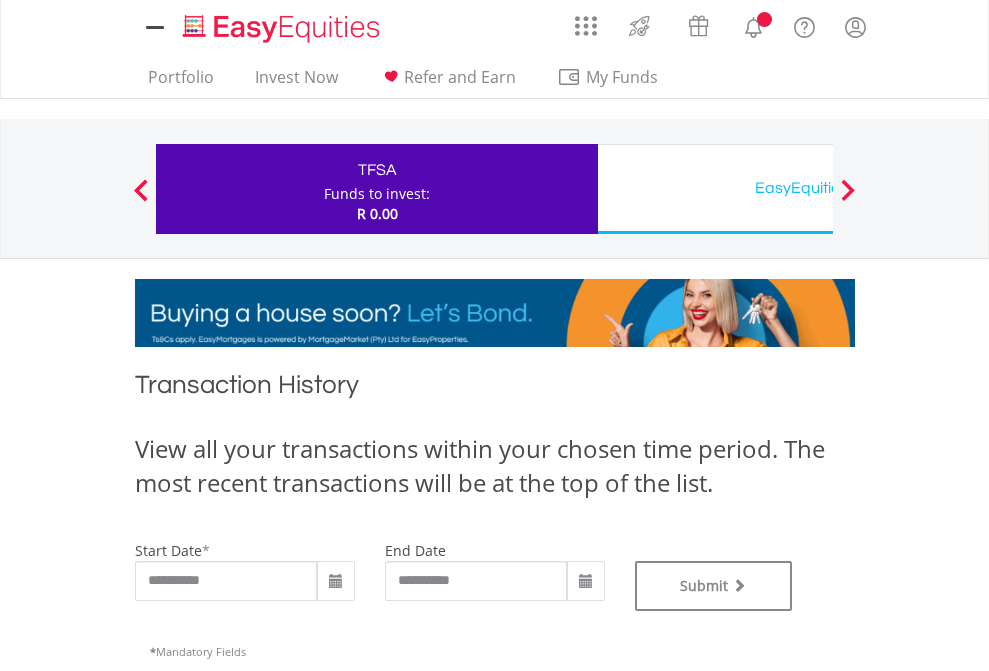 click on "EasyEquities USD" at bounding box center [818, 188] 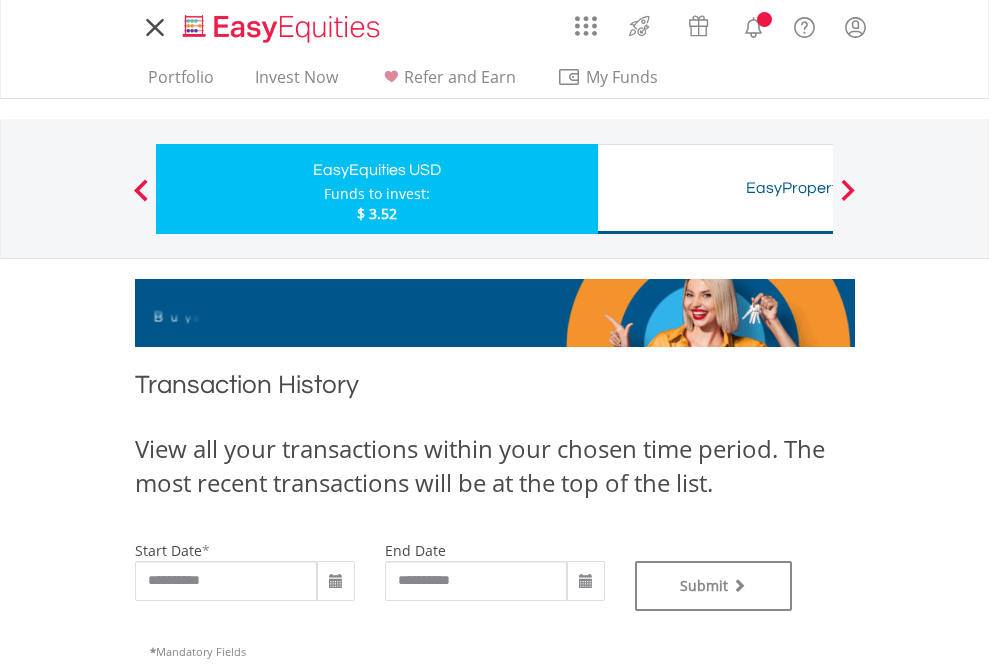 scroll, scrollTop: 0, scrollLeft: 0, axis: both 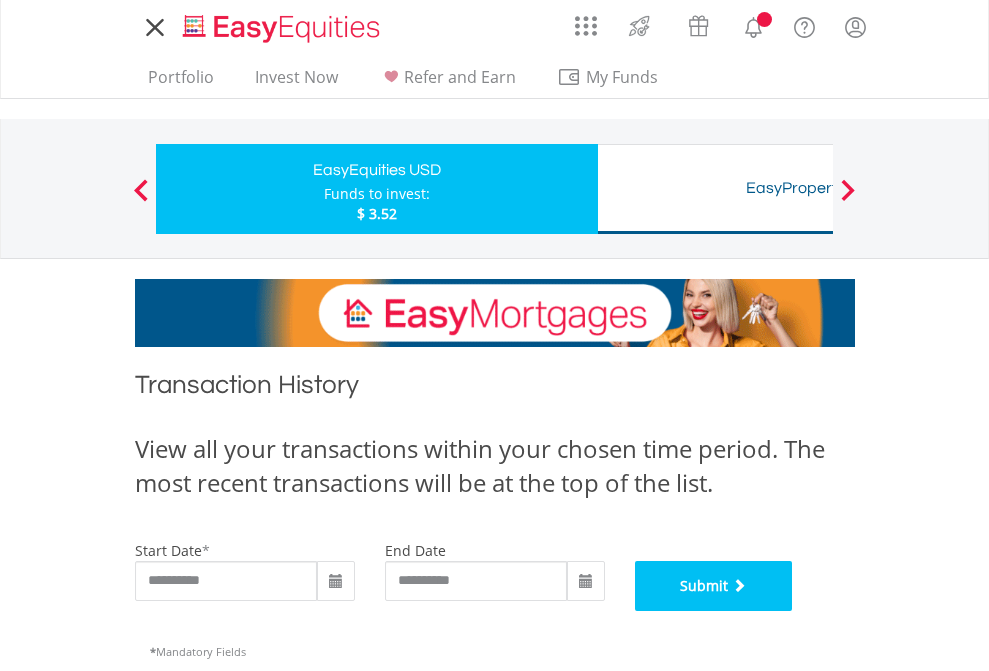 click on "Submit" at bounding box center (714, 586) 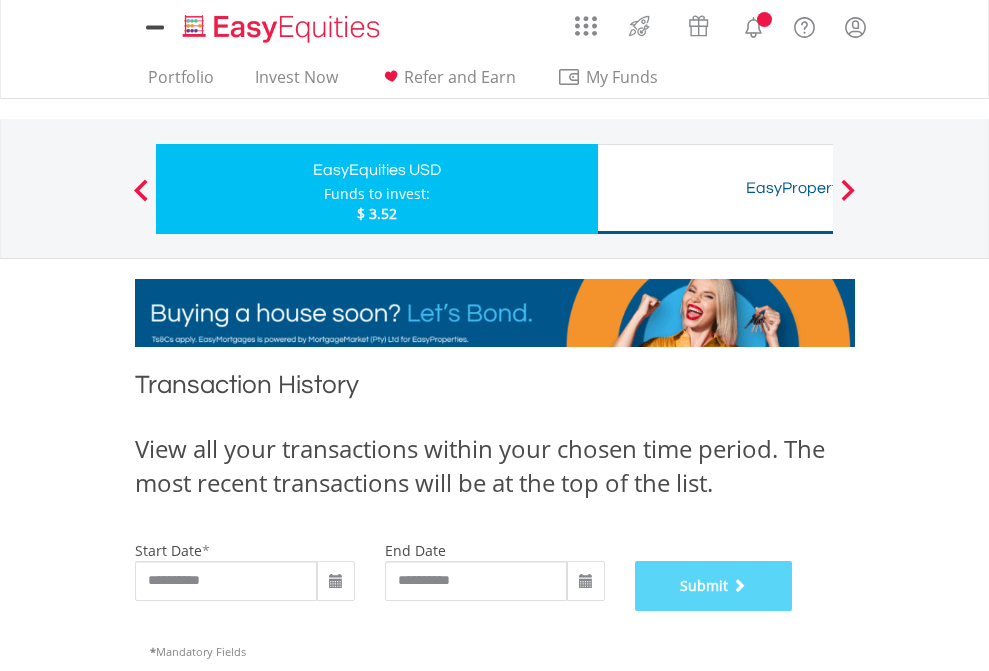 scroll, scrollTop: 811, scrollLeft: 0, axis: vertical 